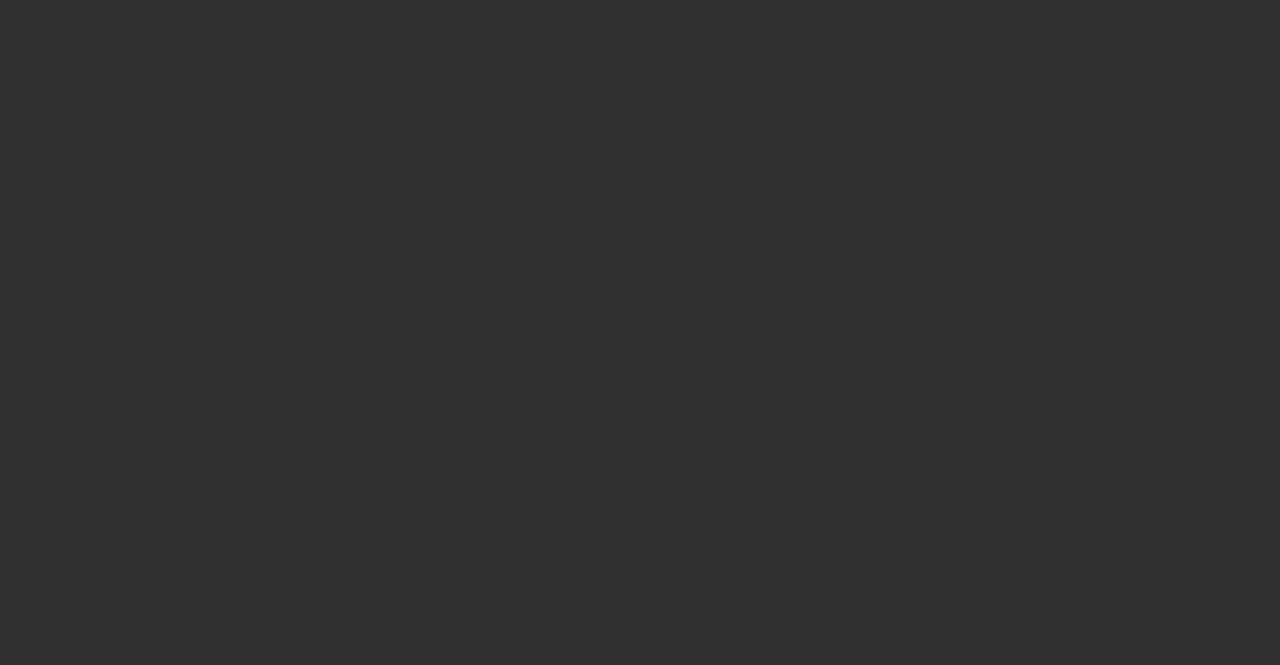 scroll, scrollTop: 0, scrollLeft: 0, axis: both 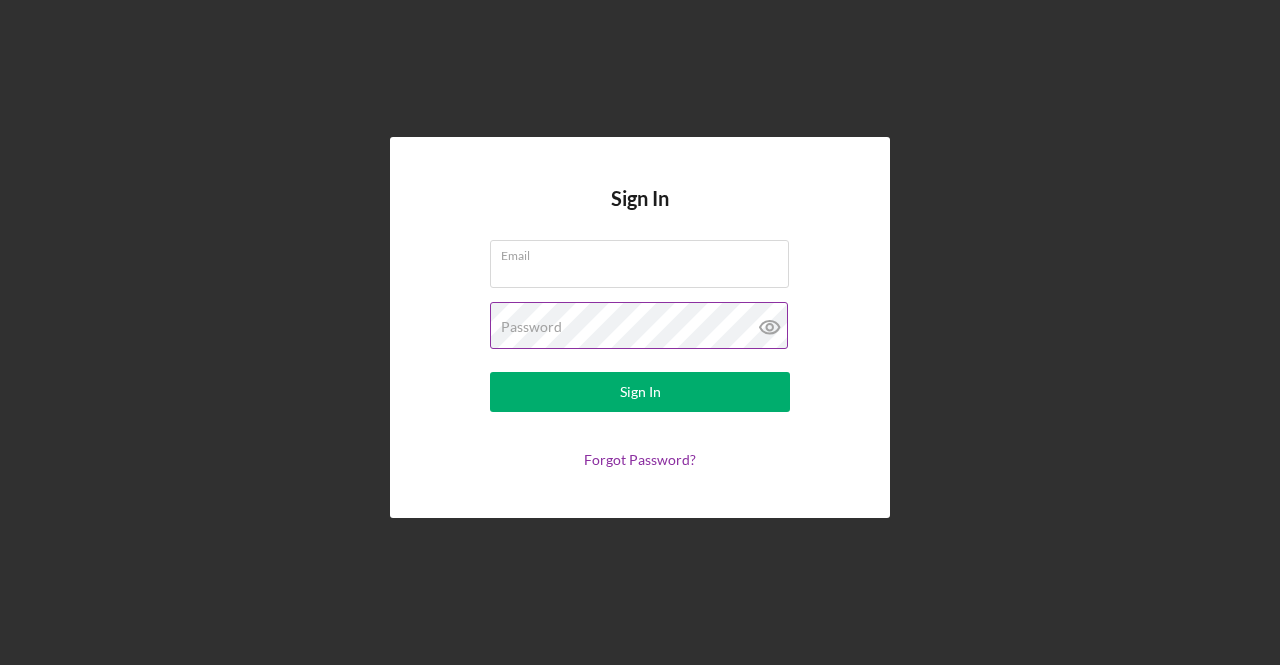 type on "[EMAIL]" 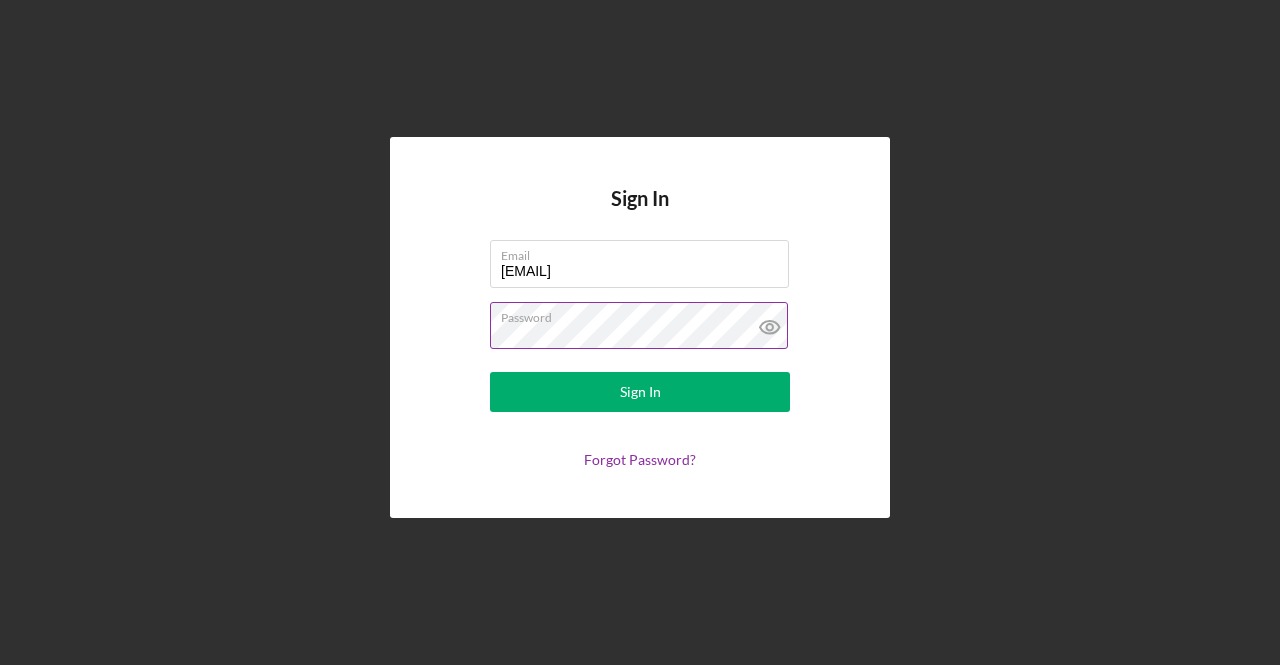 click 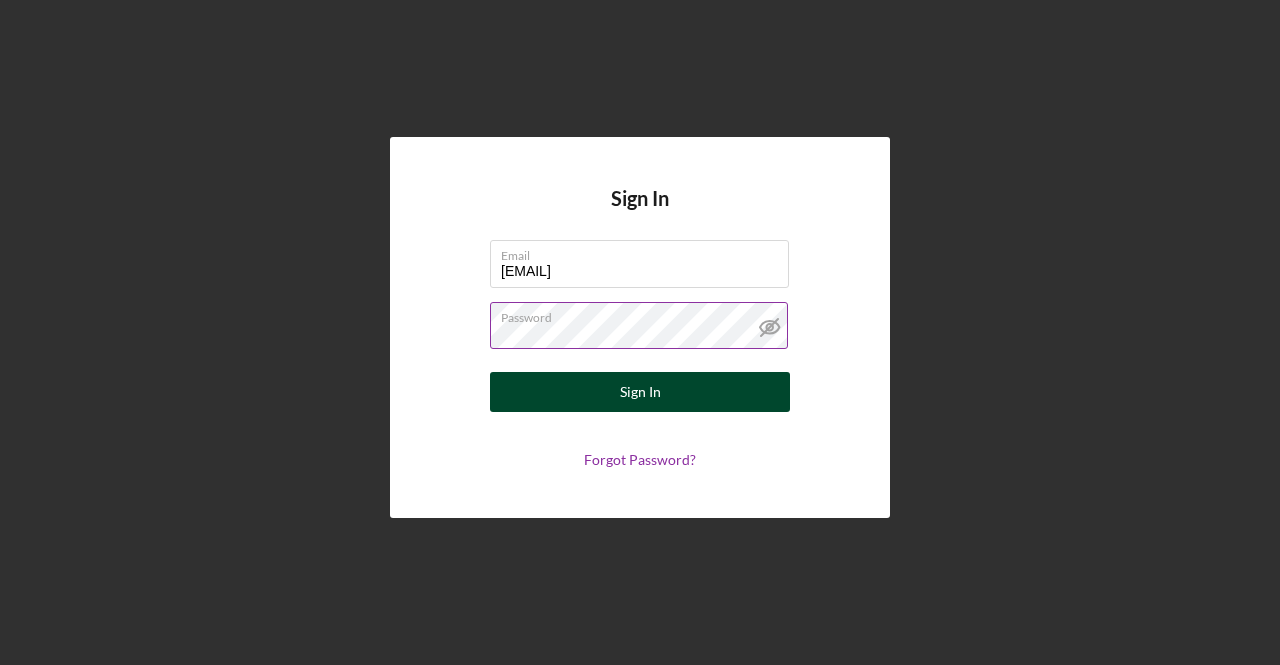 click on "Sign In" at bounding box center [640, 392] 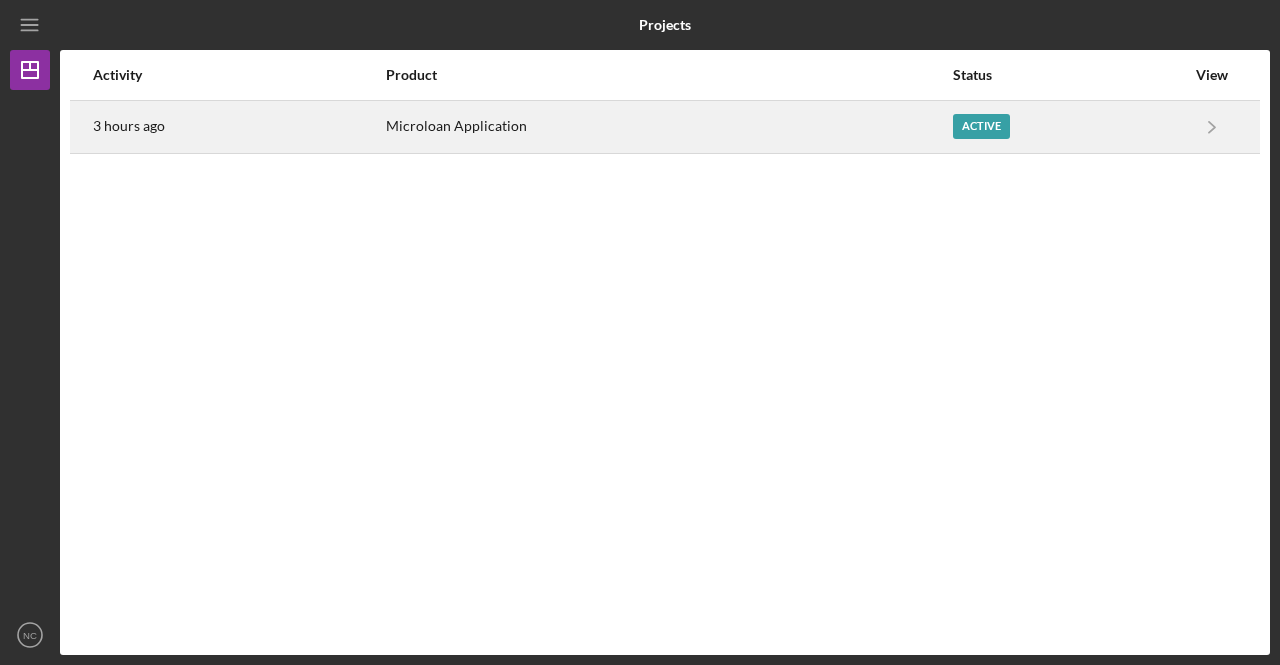 click on "Microloan Application" at bounding box center [668, 126] 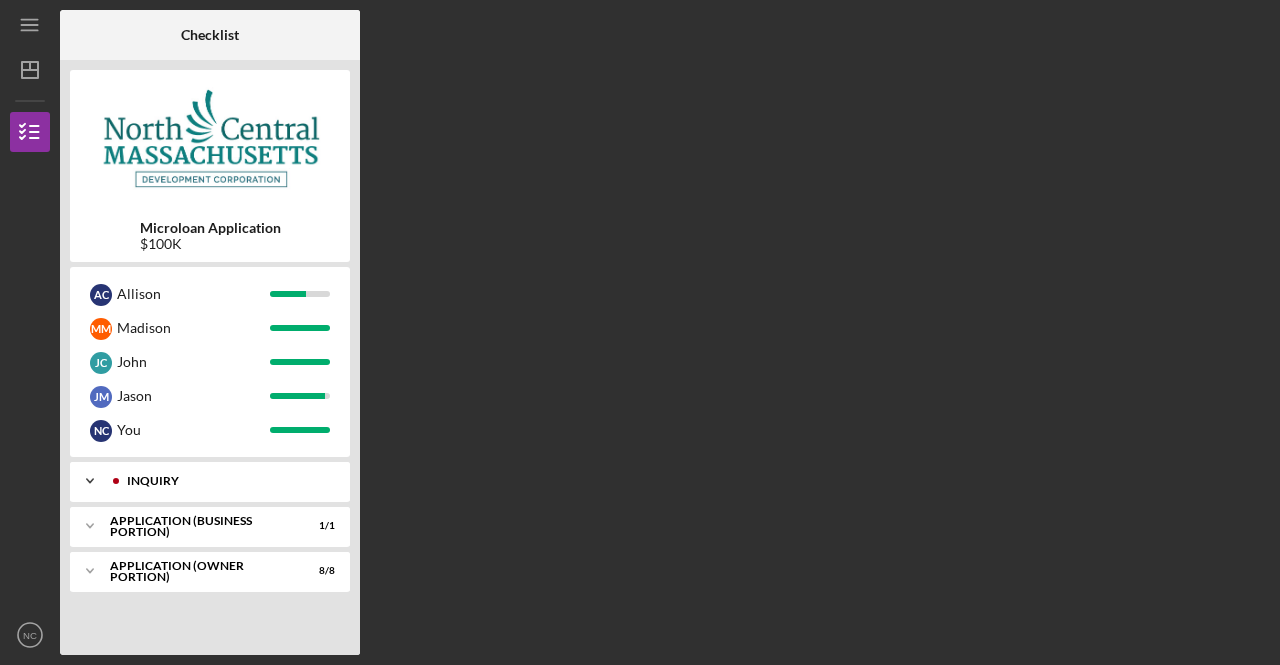 click on "Icon/Expander" 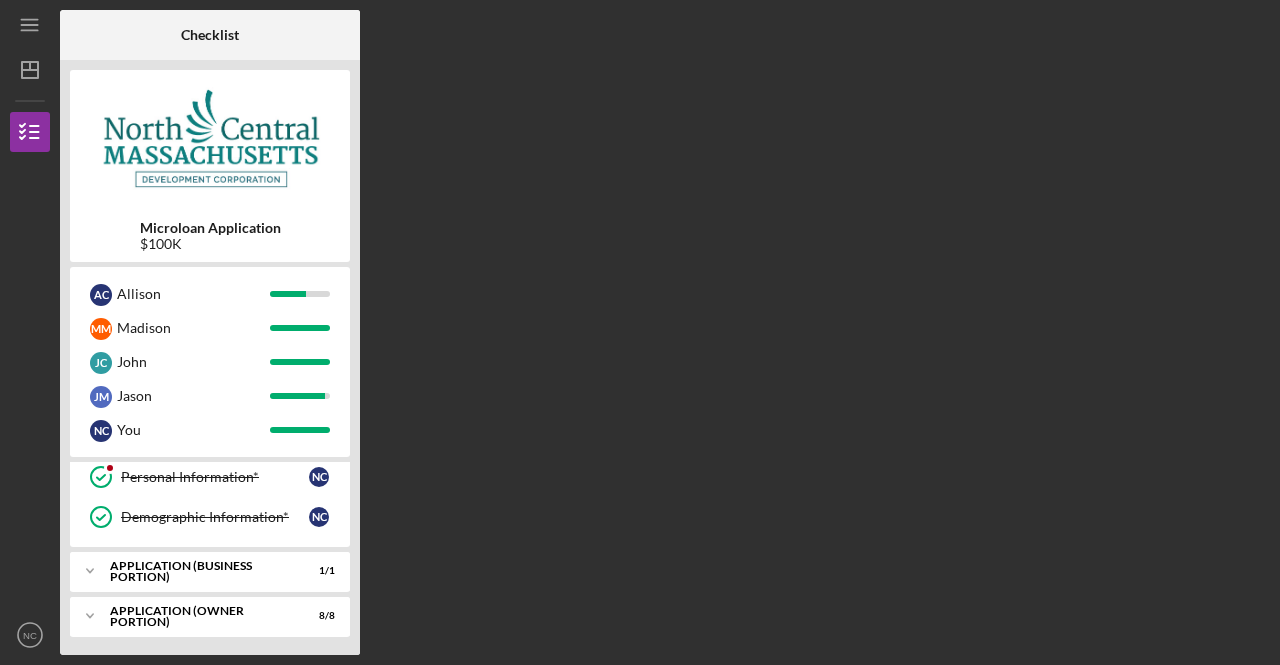 scroll, scrollTop: 0, scrollLeft: 0, axis: both 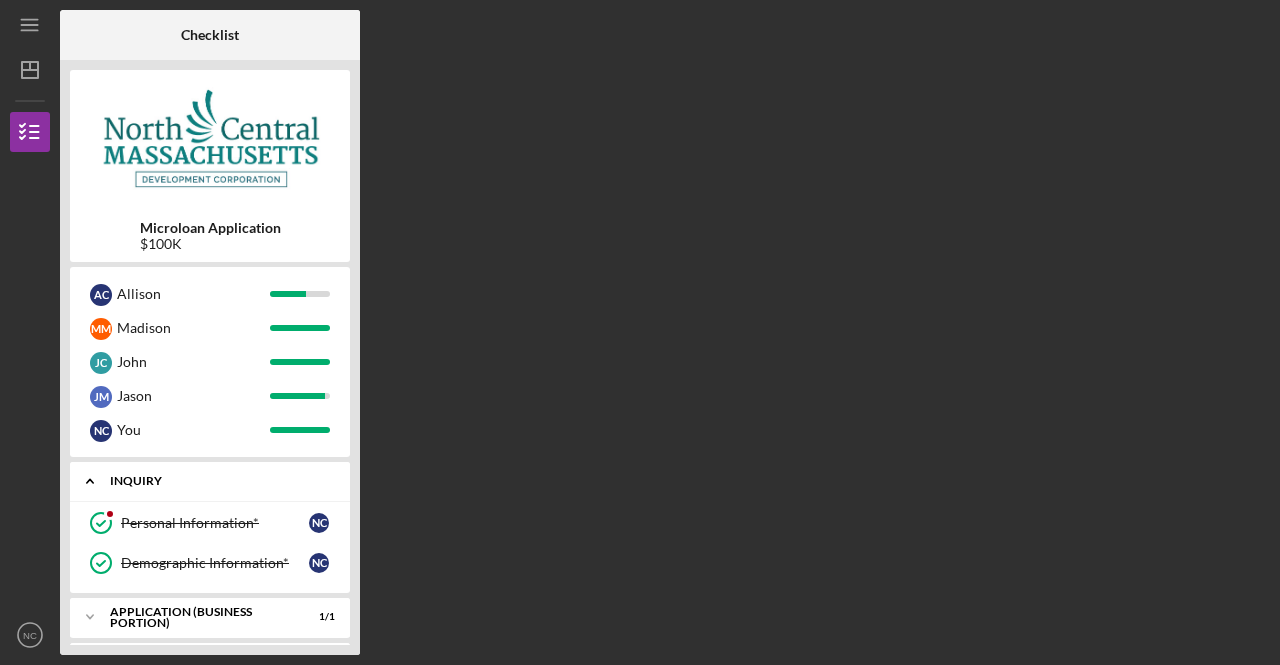 click on "Icon/Expander" 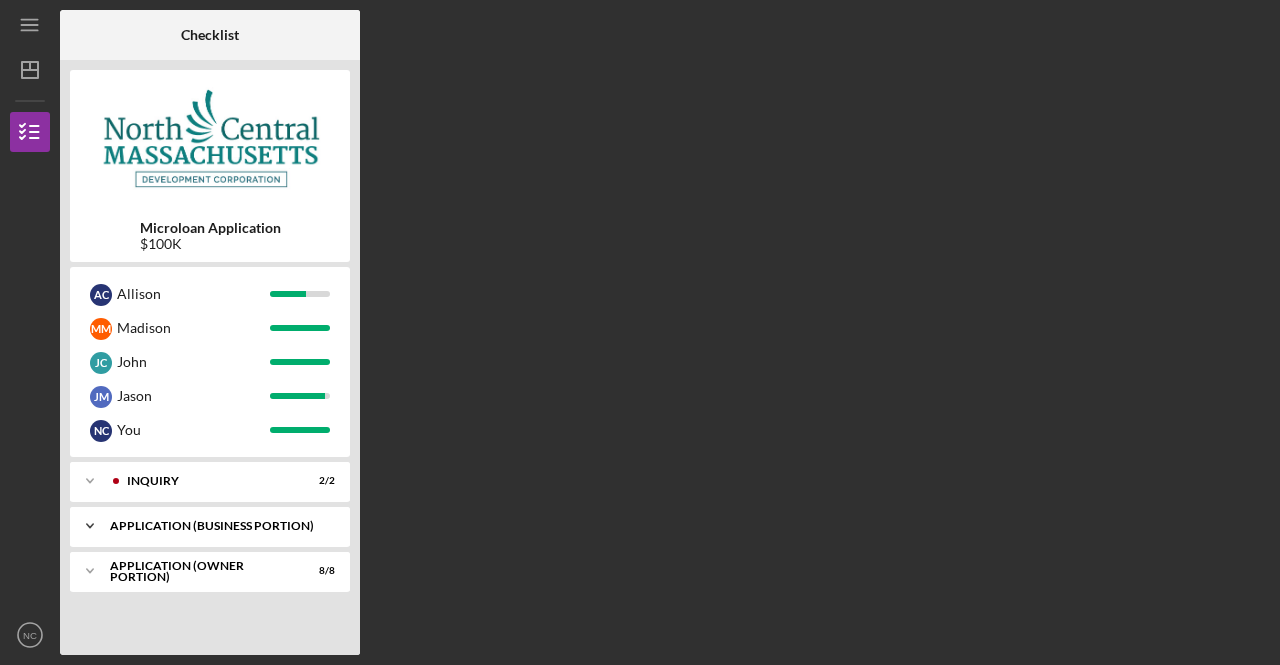 click on "Icon/Expander" 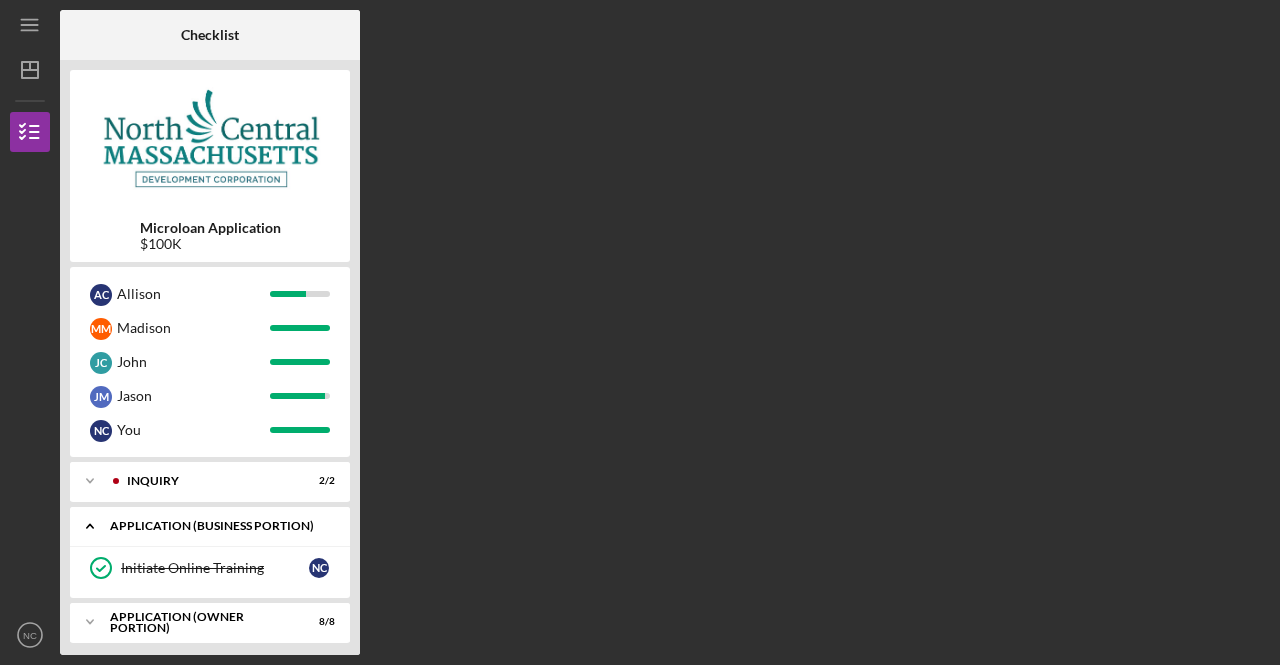 click on "Icon/Expander" 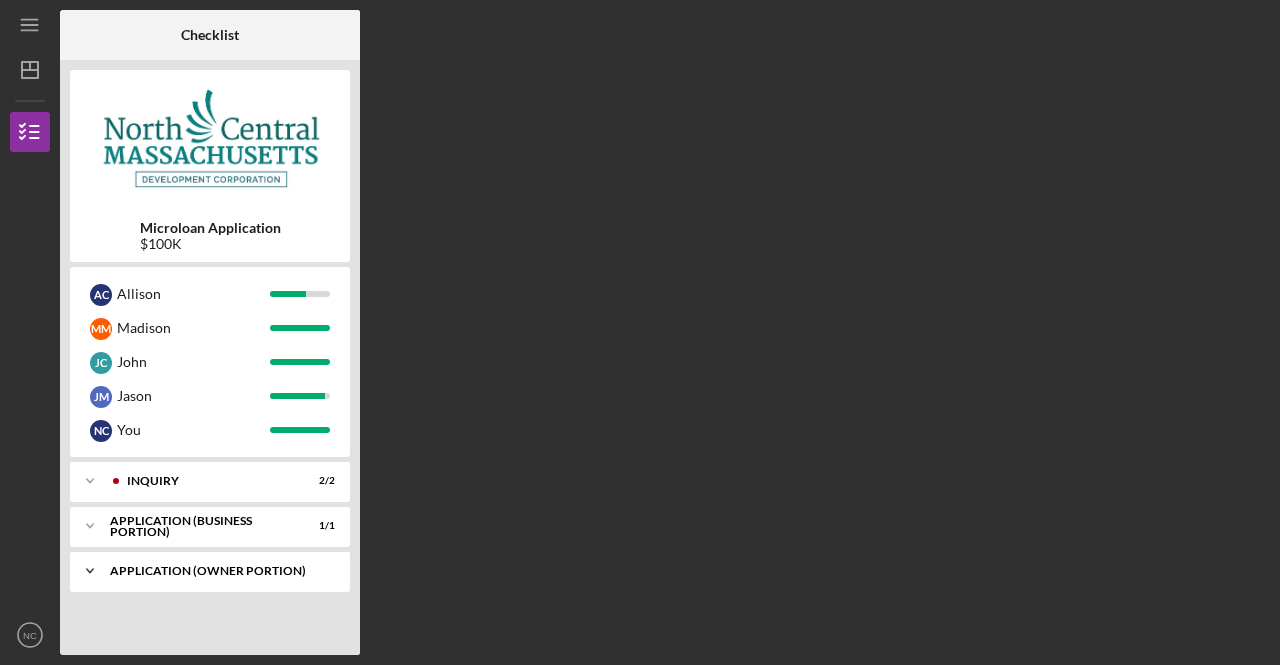 click on "Icon/Expander" 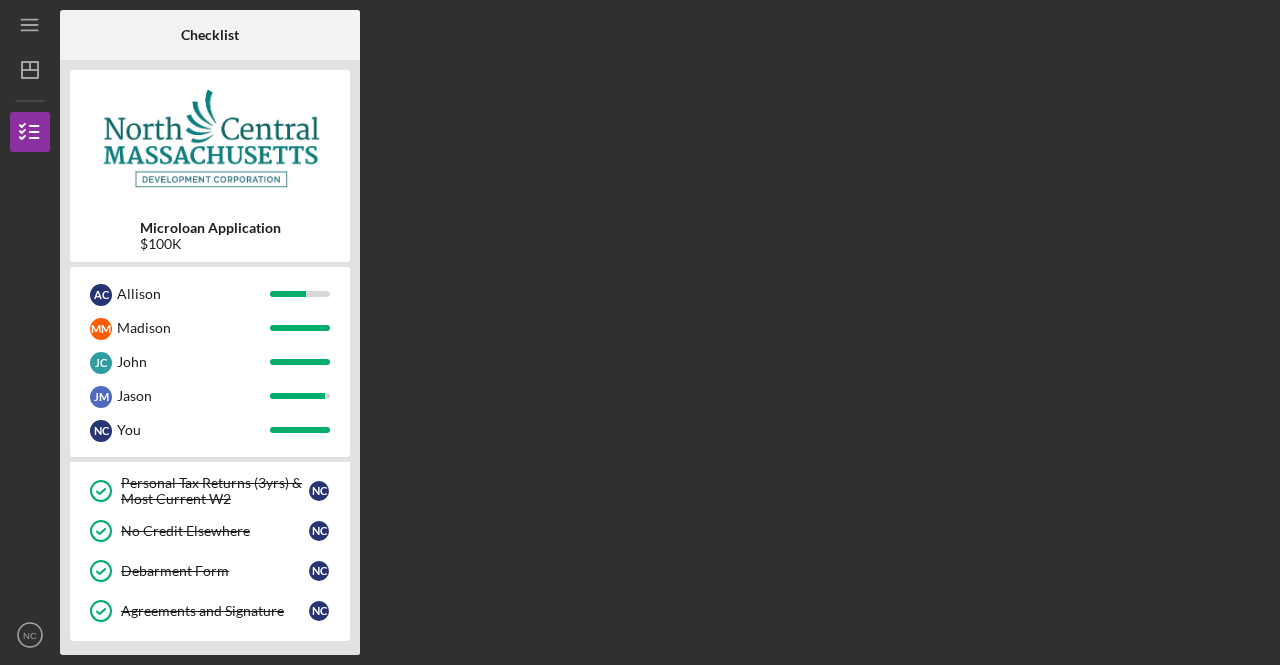 scroll, scrollTop: 0, scrollLeft: 0, axis: both 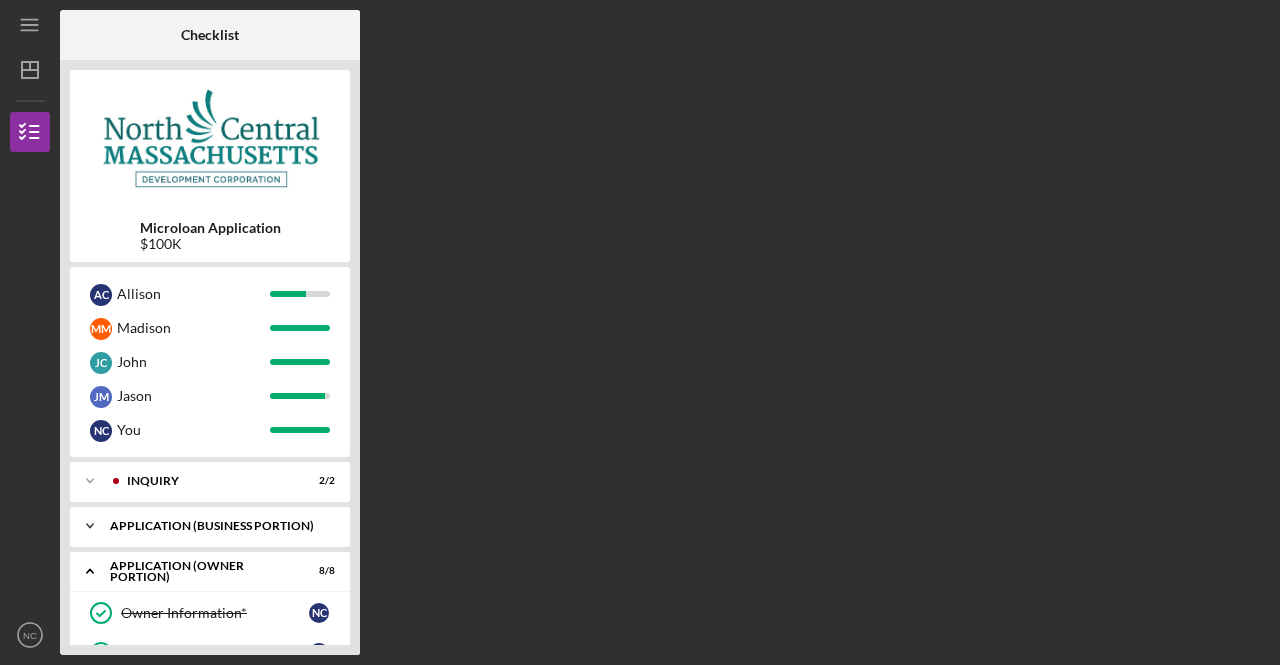 click on "Icon/Expander" 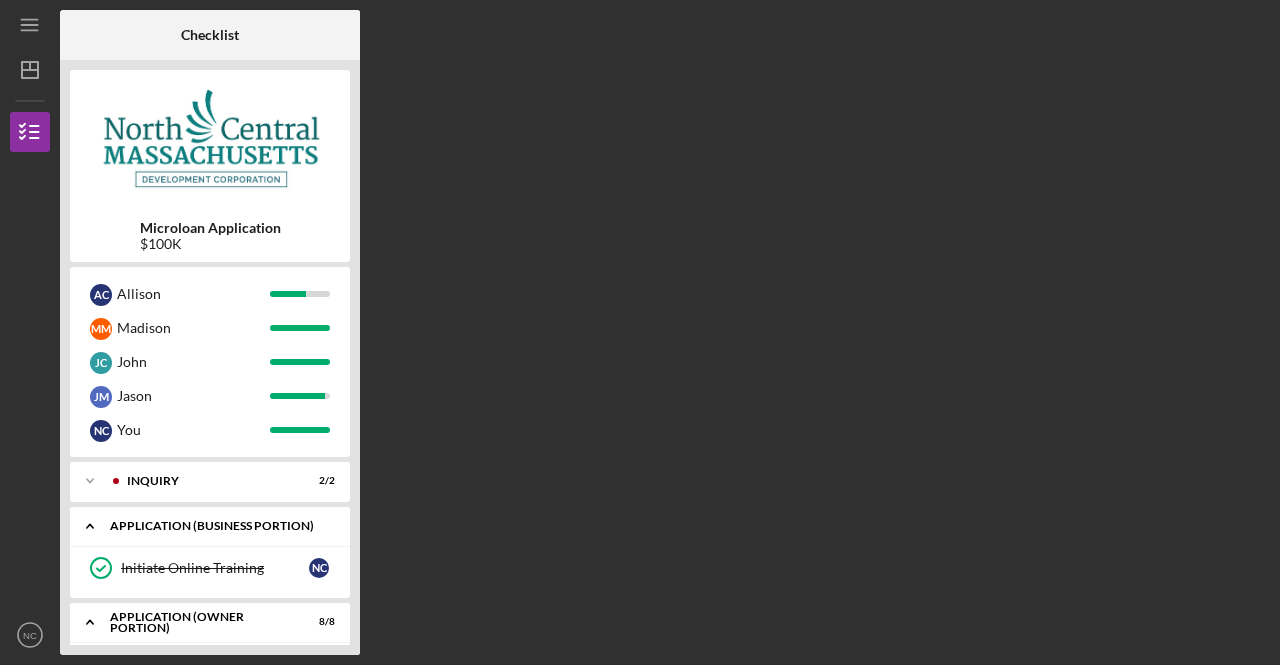 click on "Icon/Expander" 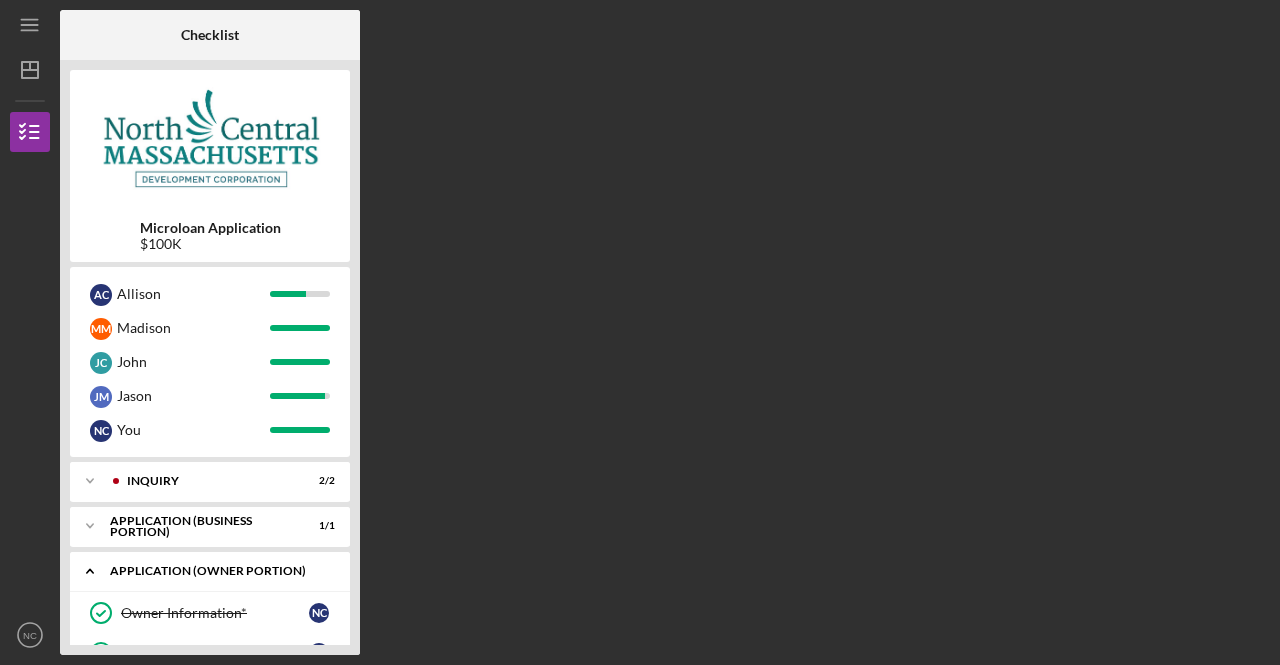 click on "Icon/Expander" 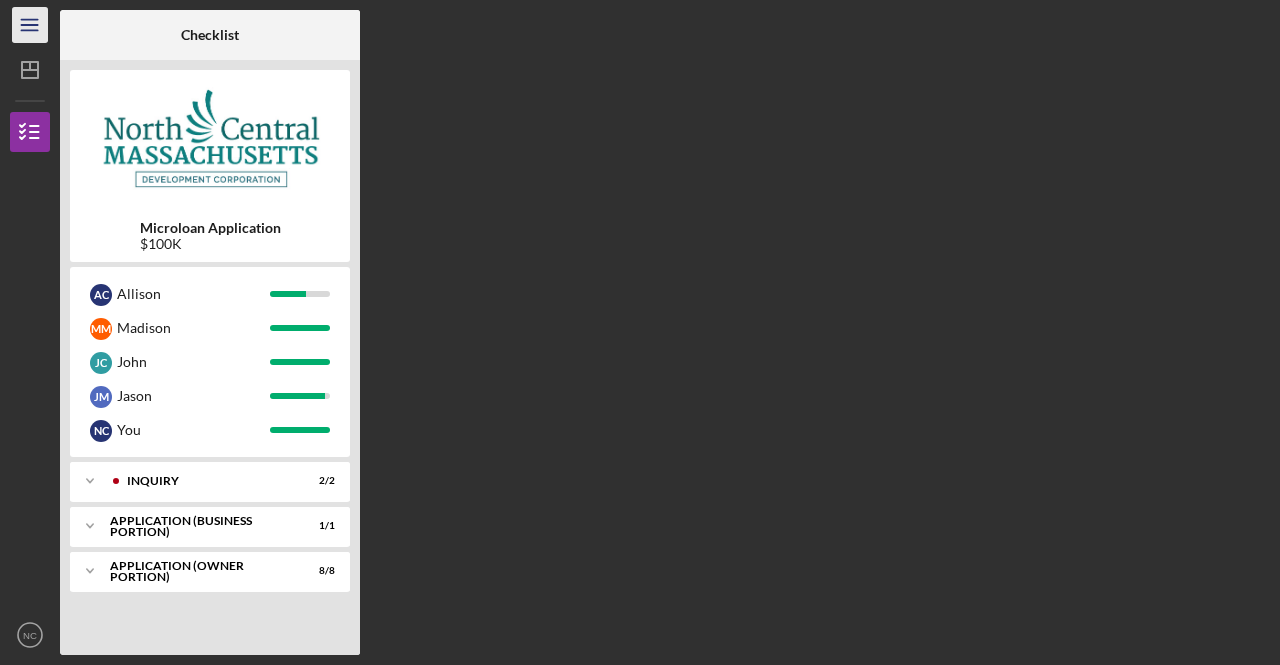 click on "Icon/Menu" 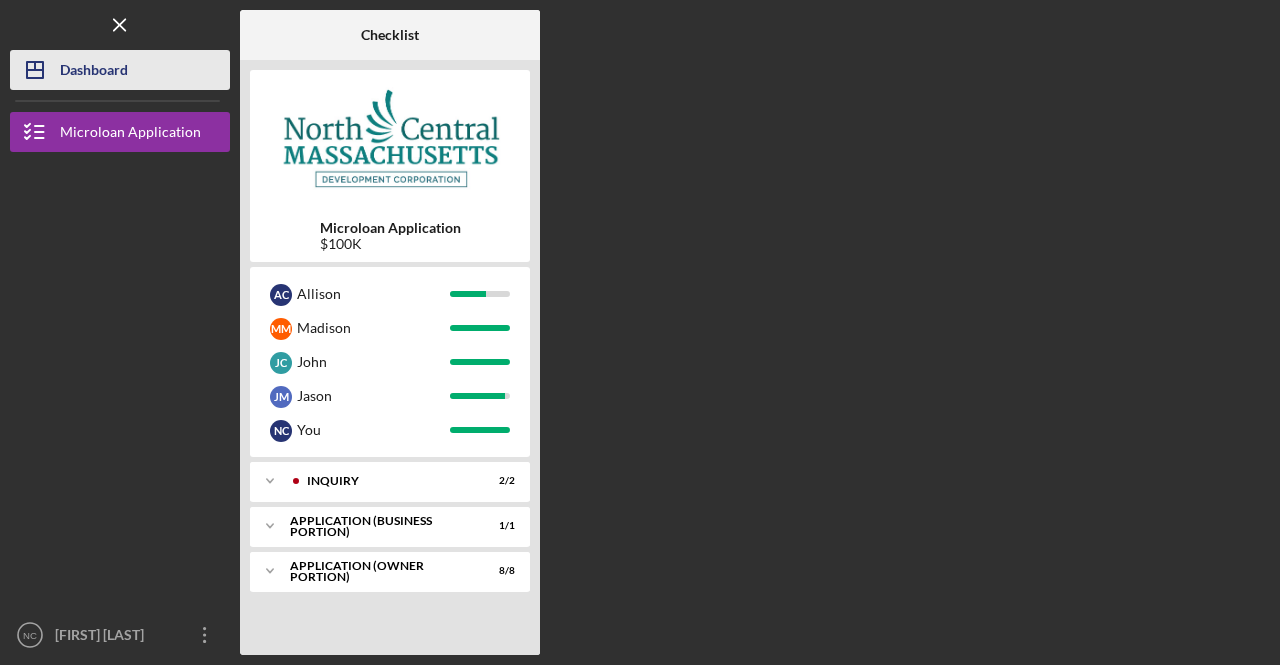click on "Dashboard" at bounding box center (94, 72) 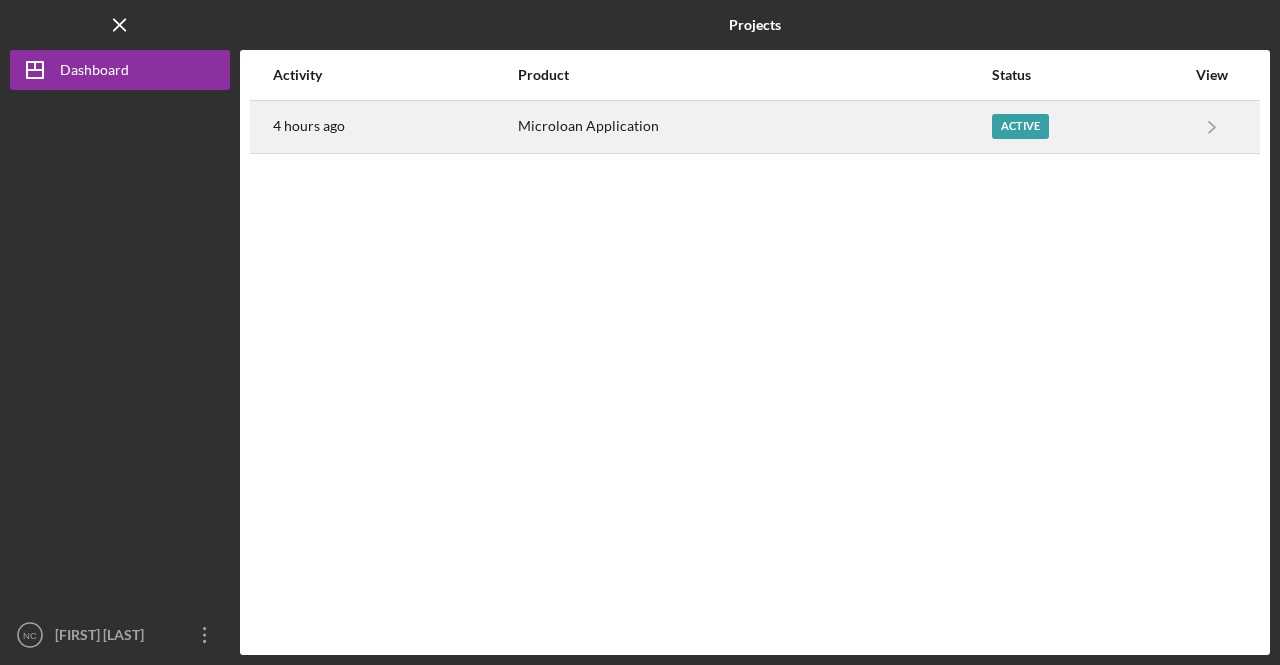 click on "Microloan Application" at bounding box center [754, 127] 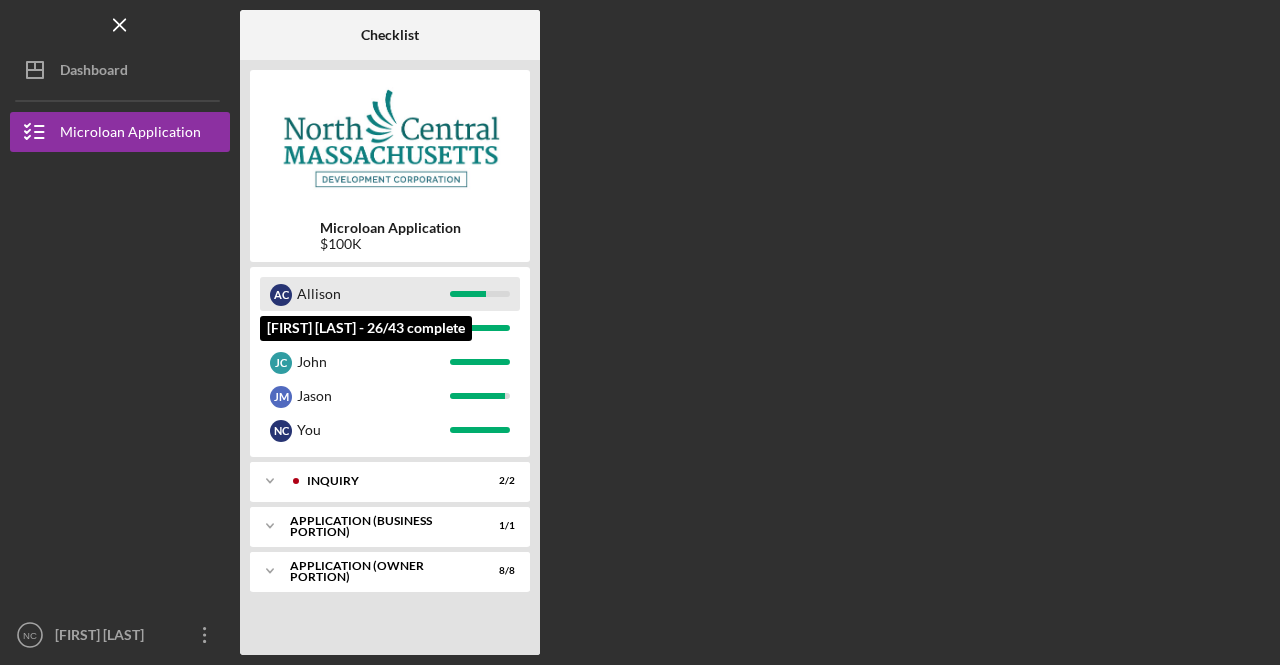click on "Allison" at bounding box center (373, 294) 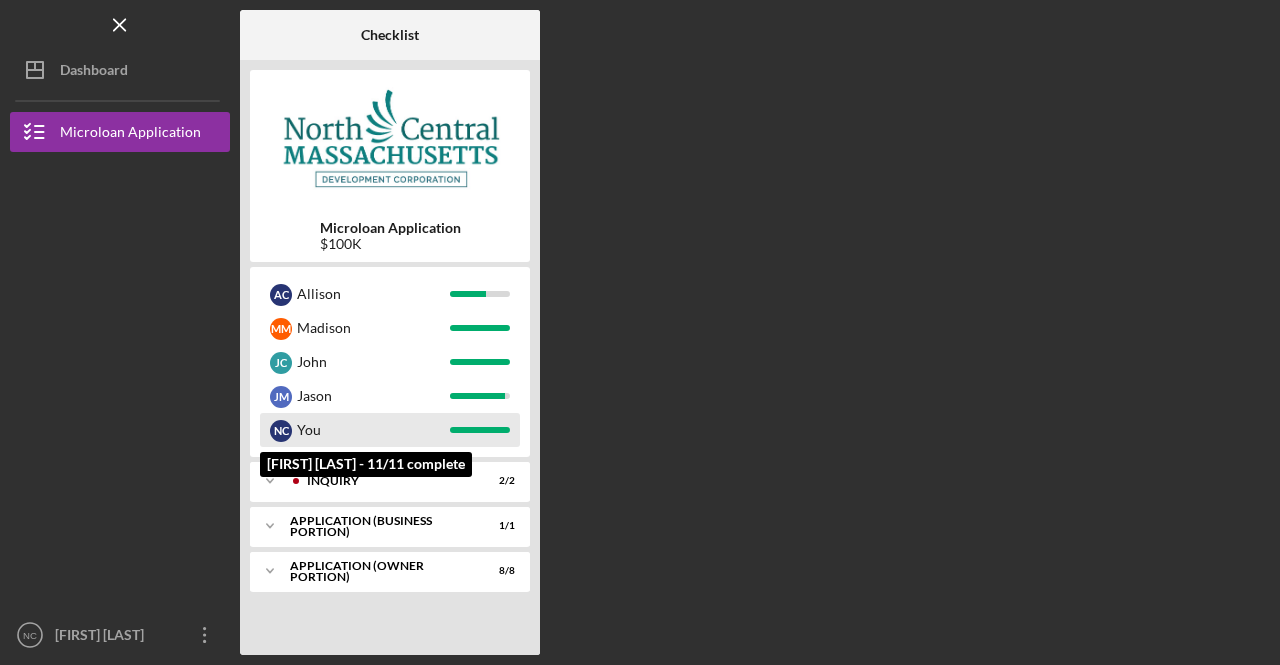 click on "You" at bounding box center [373, 430] 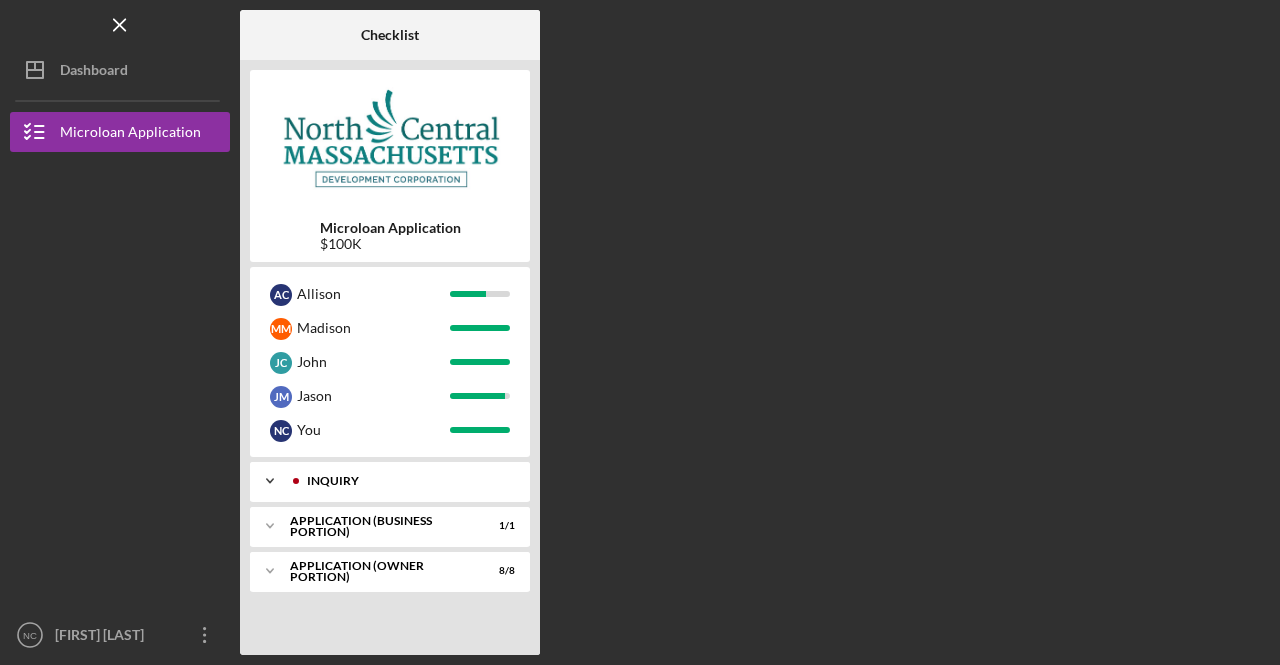 click on "Icon/Expander INQUIRY 2 / 2" at bounding box center [390, 481] 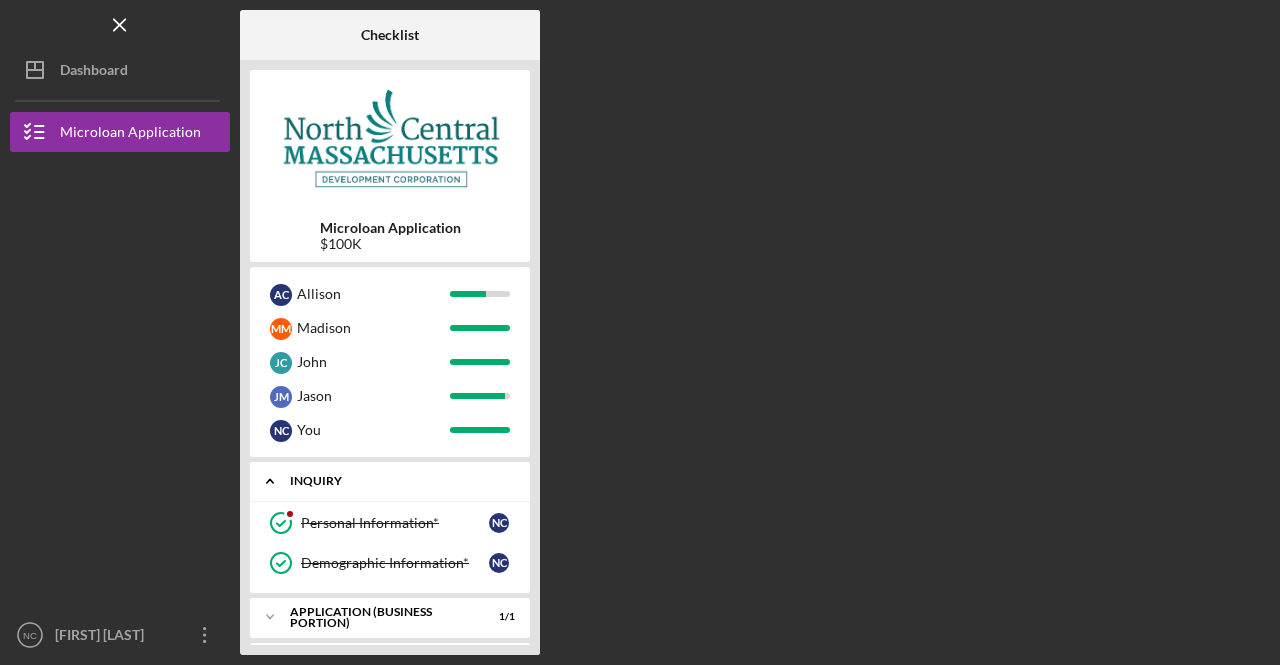 scroll, scrollTop: 46, scrollLeft: 0, axis: vertical 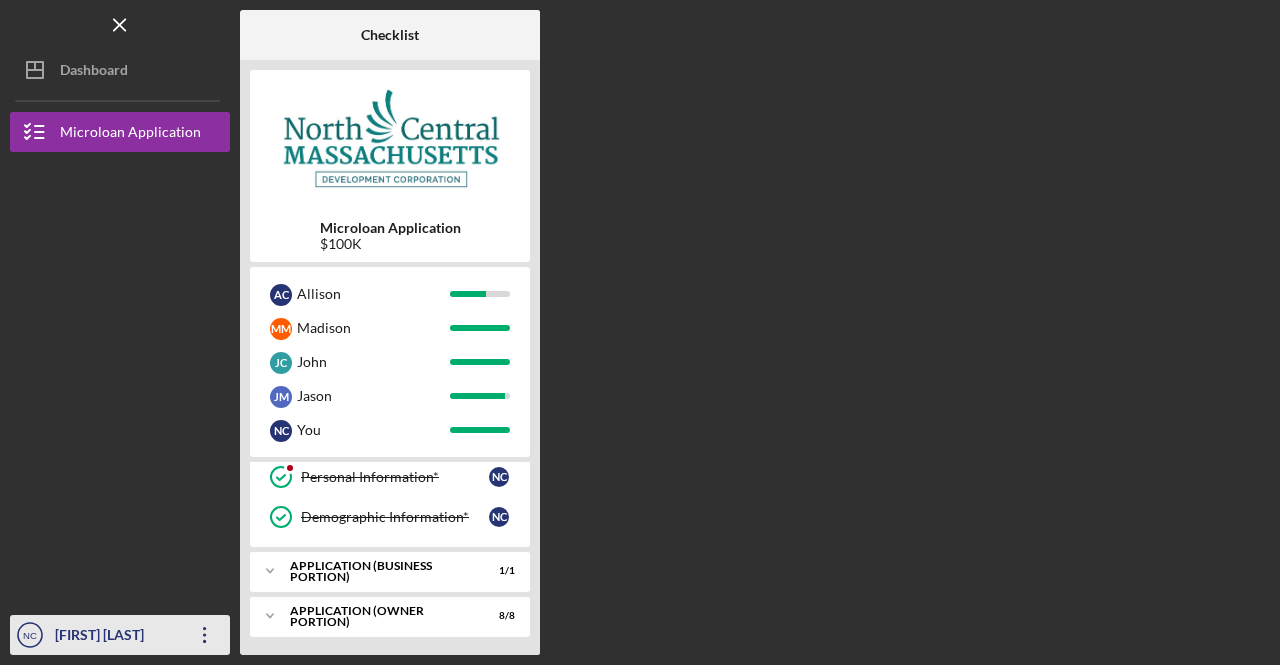 click on "Icon/Overflow" 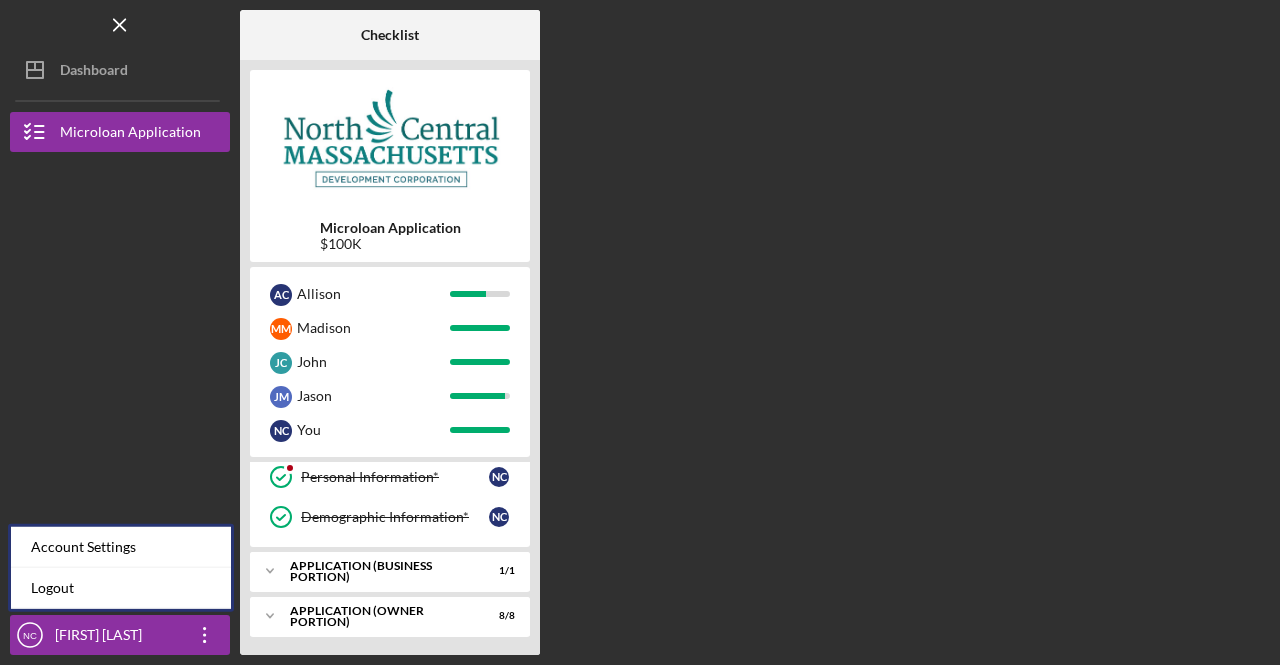 click at bounding box center [120, 500] 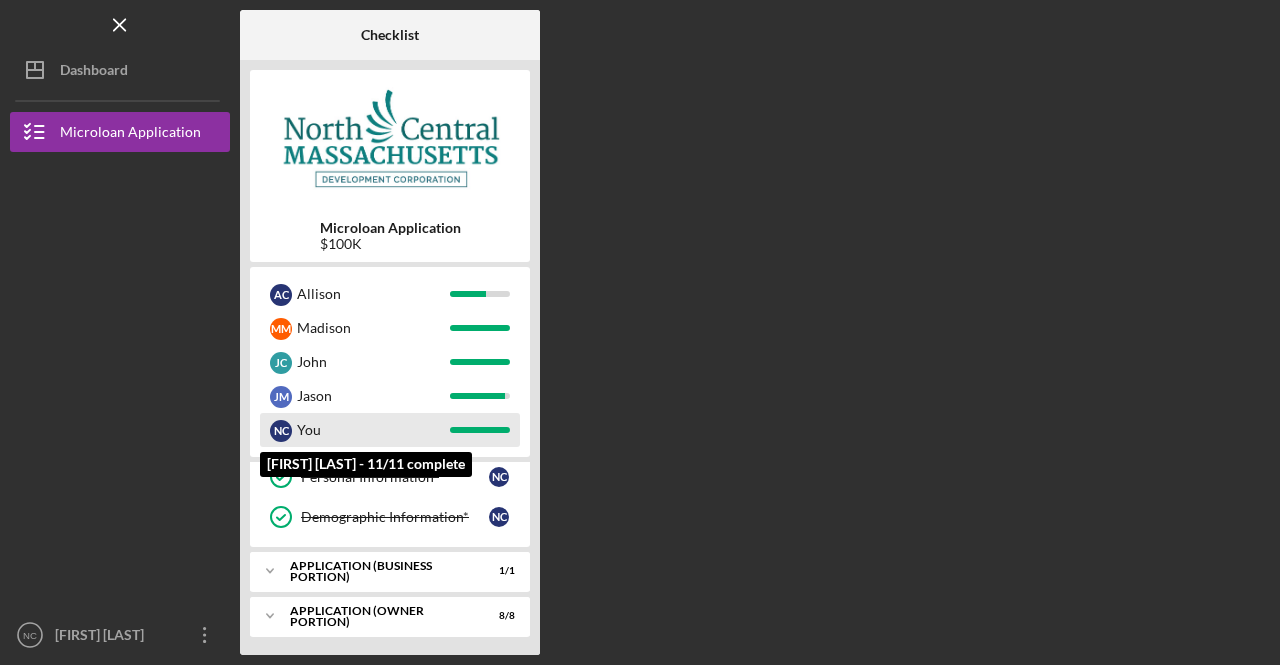 click on "You" at bounding box center (373, 430) 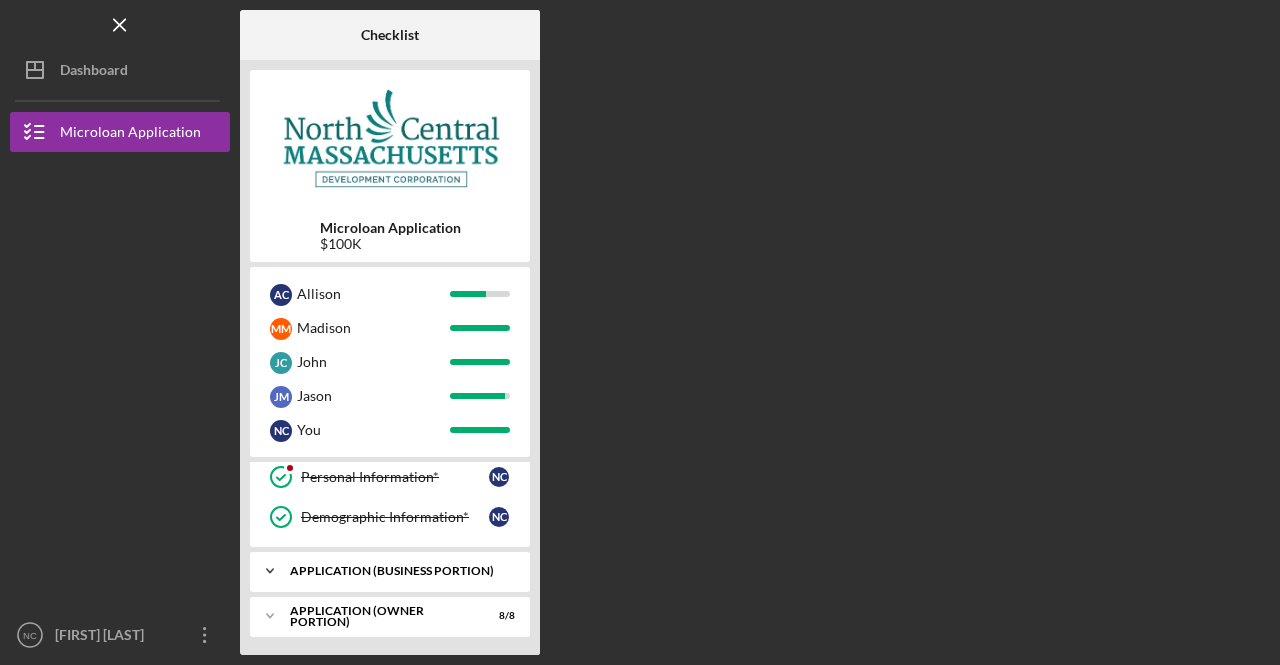 click on "Icon/Expander" 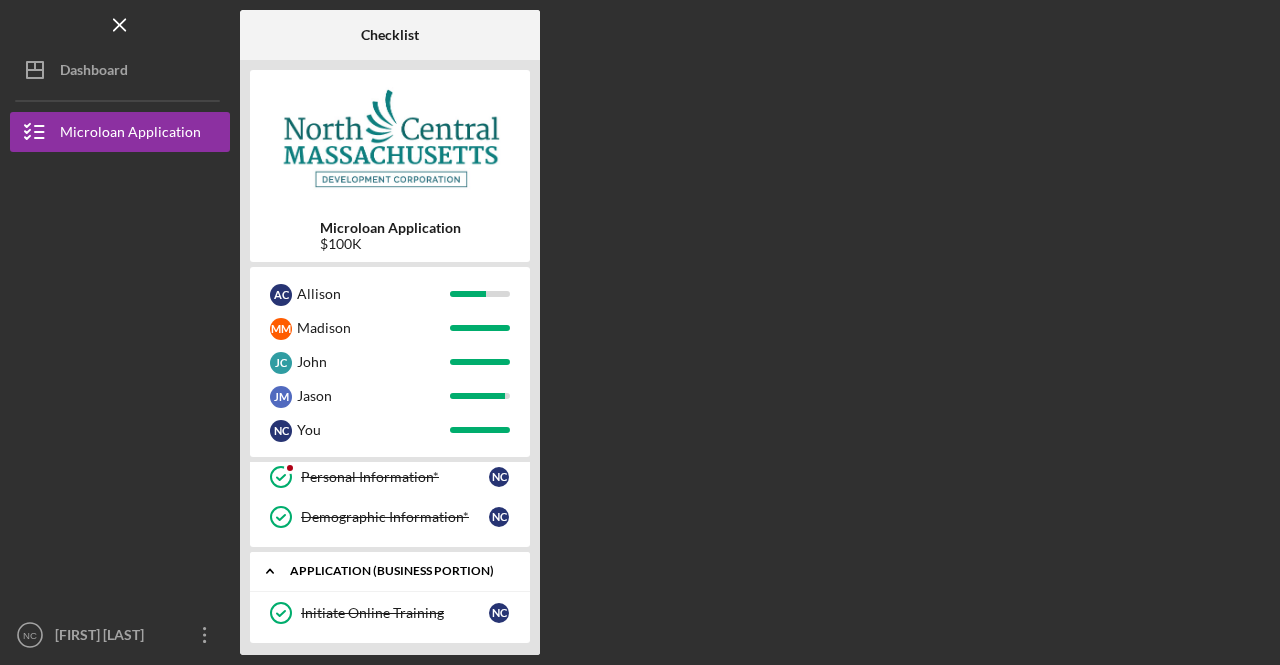 click on "Icon/Expander" 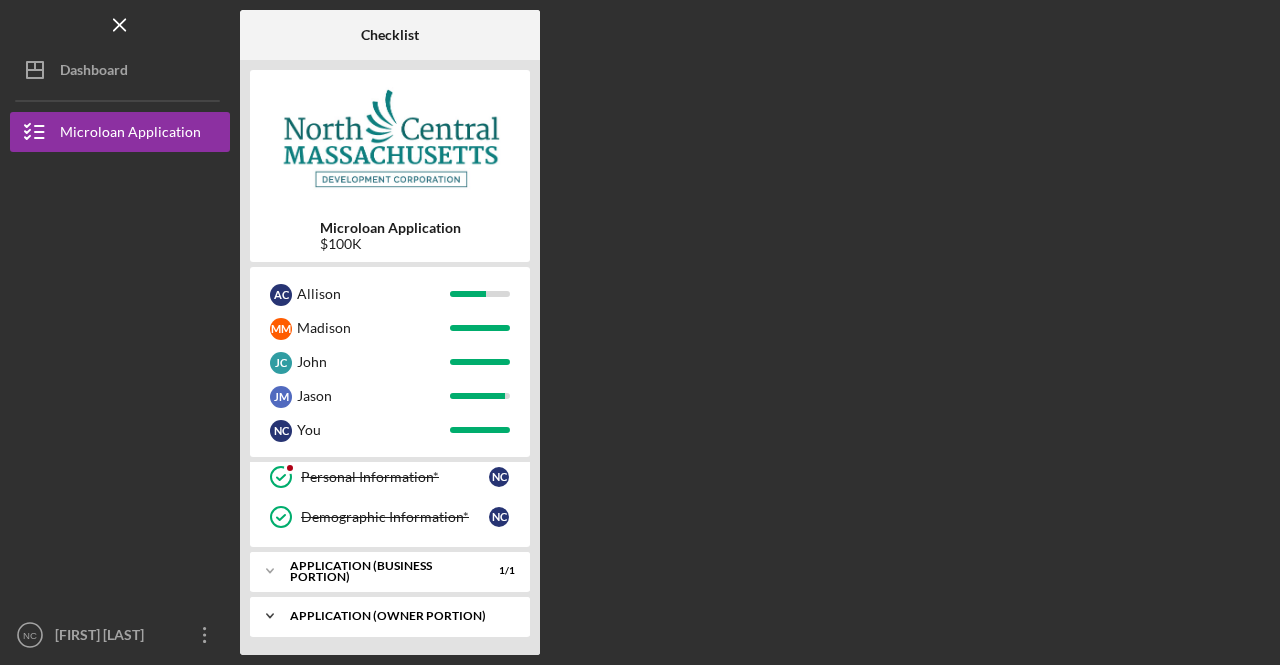 click on "Icon/Expander" 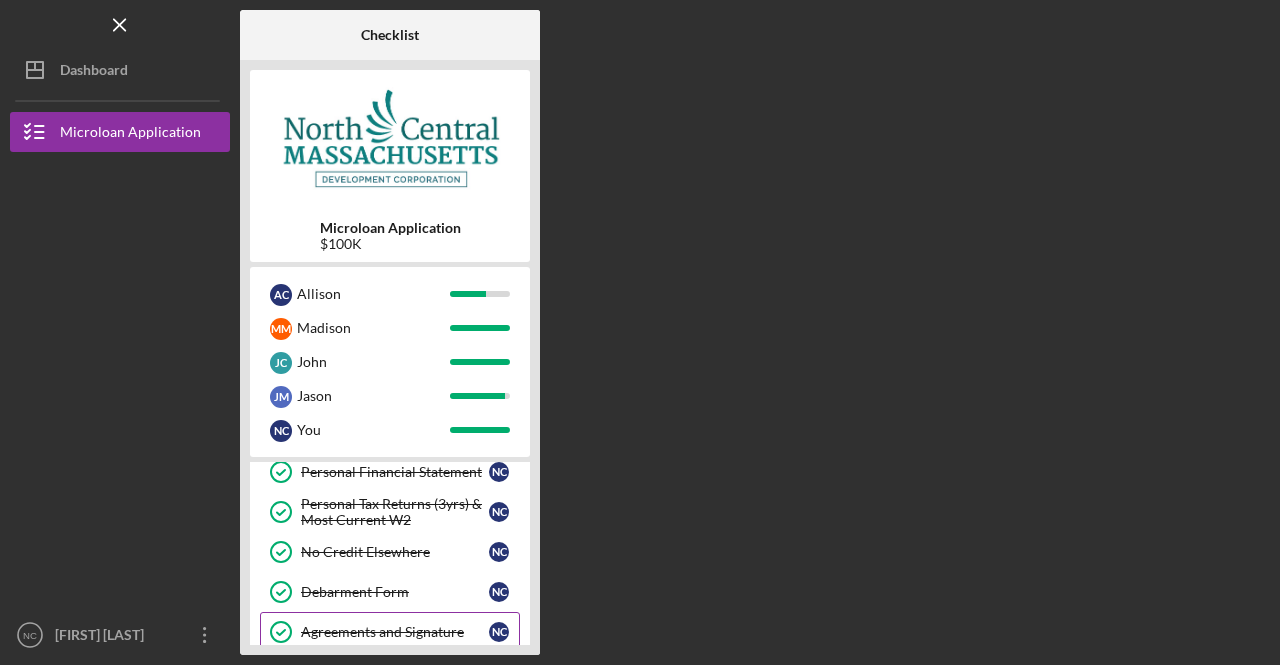 scroll, scrollTop: 341, scrollLeft: 0, axis: vertical 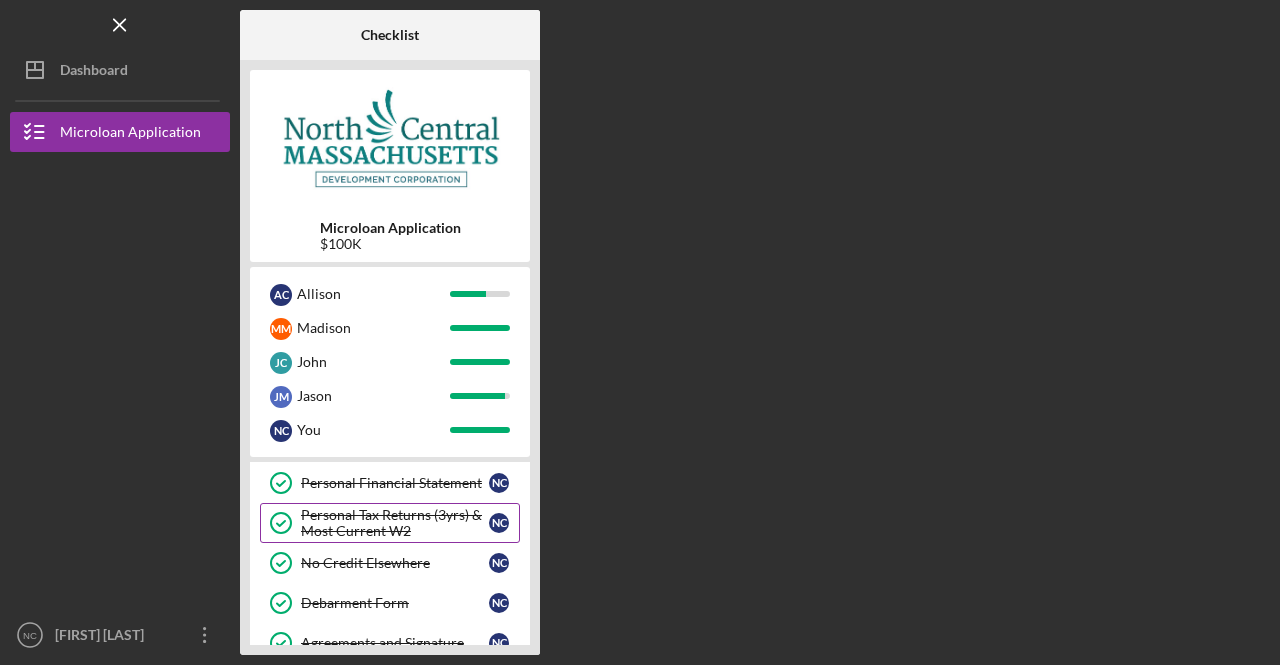 click on "Personal Tax Returns (3yrs) & Most Current W2" at bounding box center (395, 523) 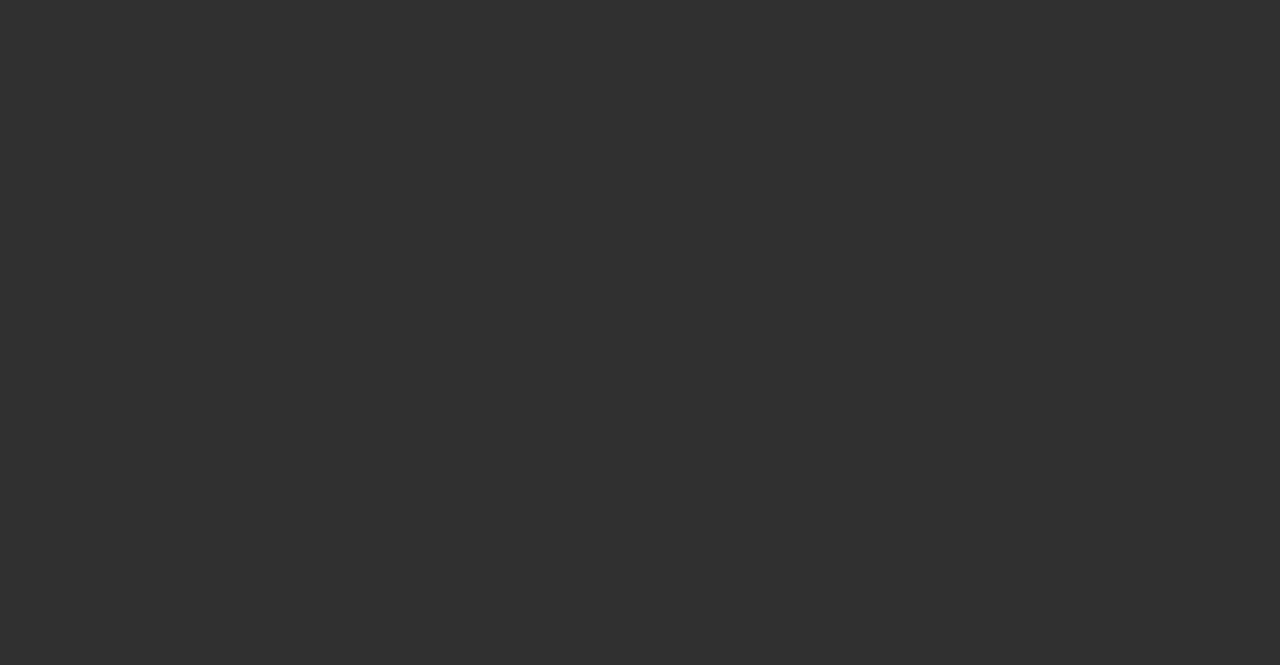 scroll, scrollTop: 0, scrollLeft: 0, axis: both 